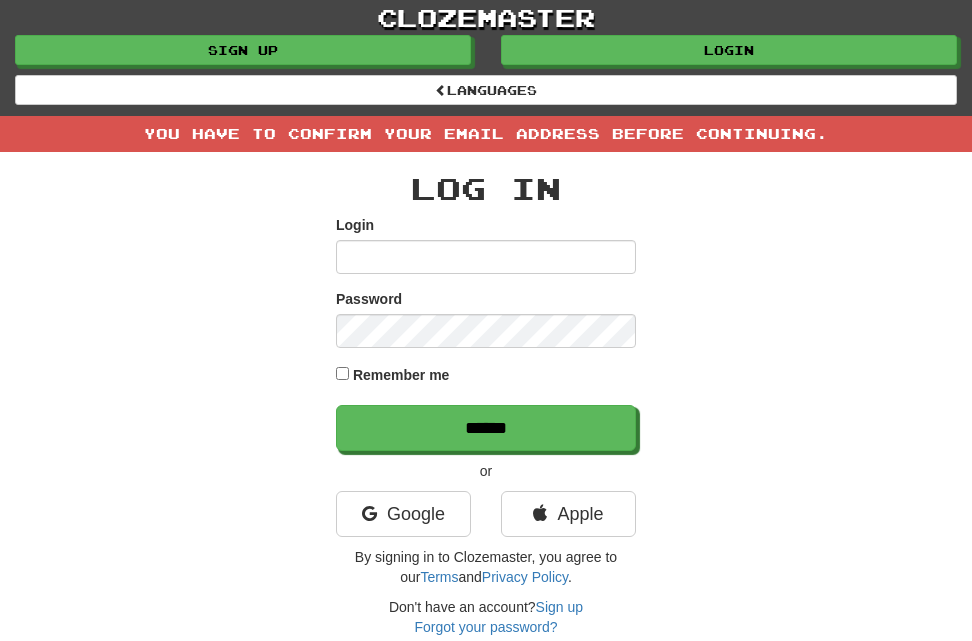 scroll, scrollTop: 0, scrollLeft: 0, axis: both 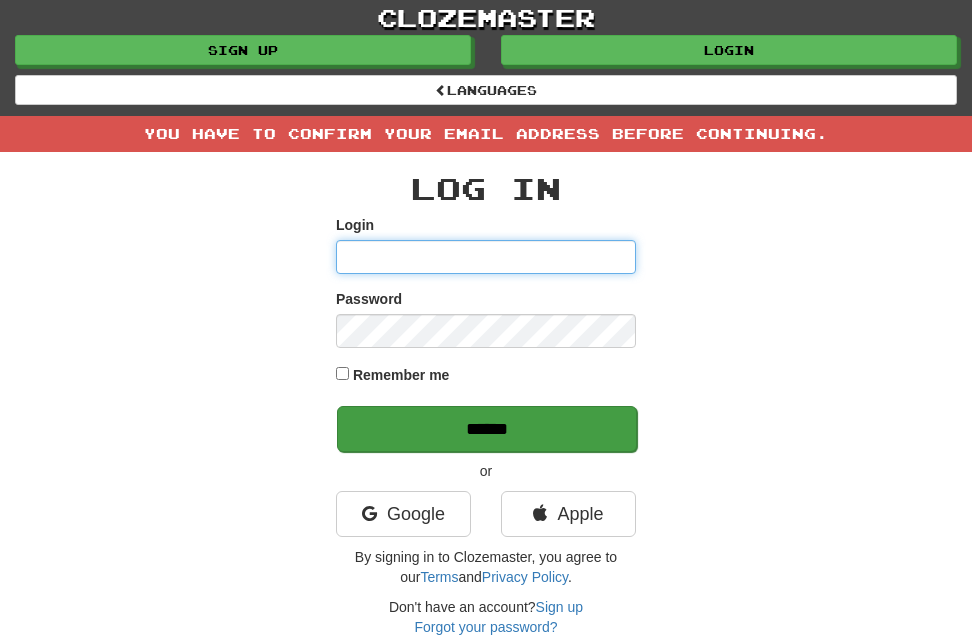 type on "*********" 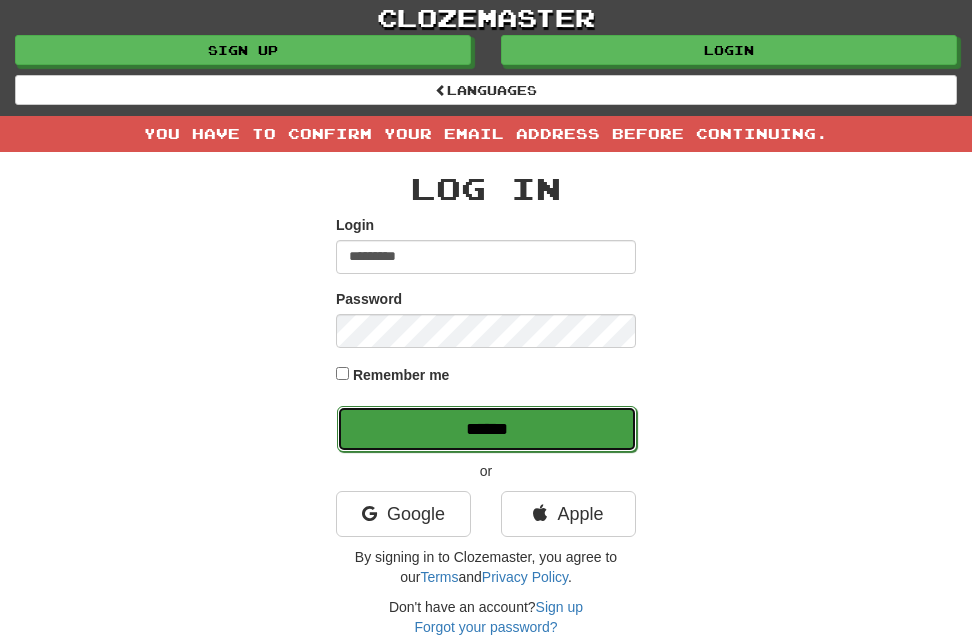 click on "******" at bounding box center (487, 429) 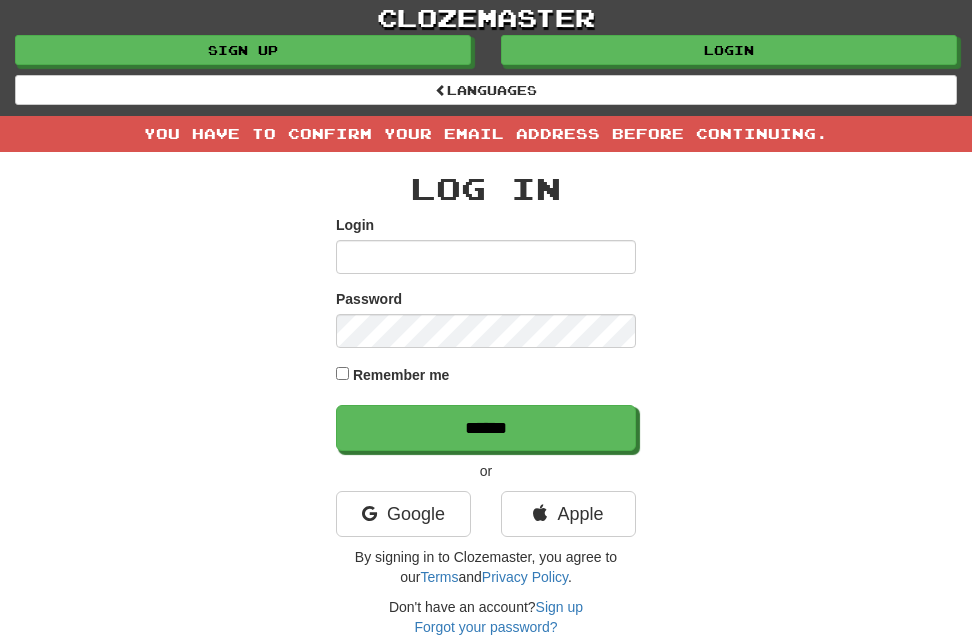 type on "*********" 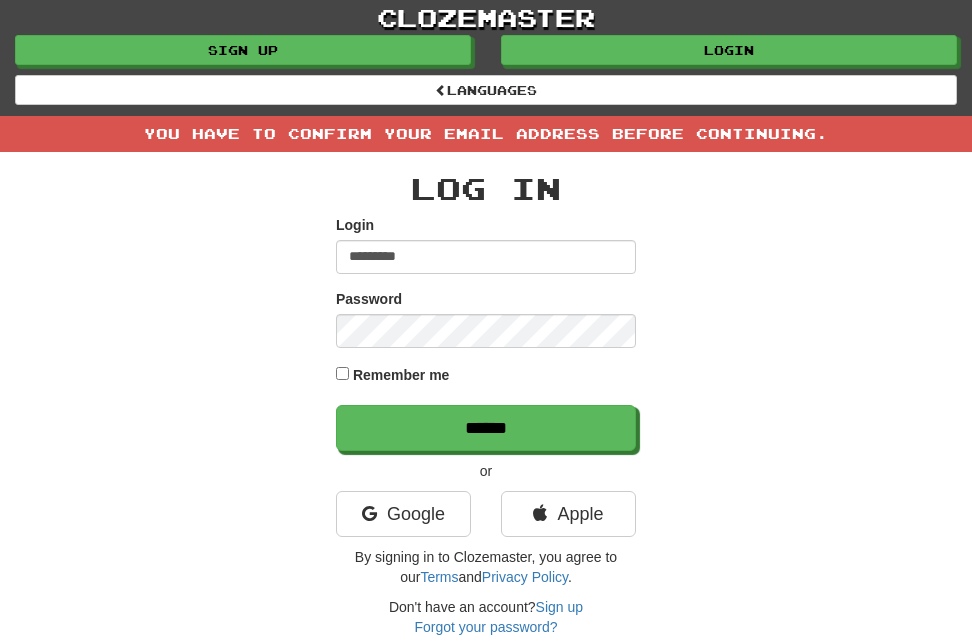 click on "Remember me" at bounding box center [486, 376] 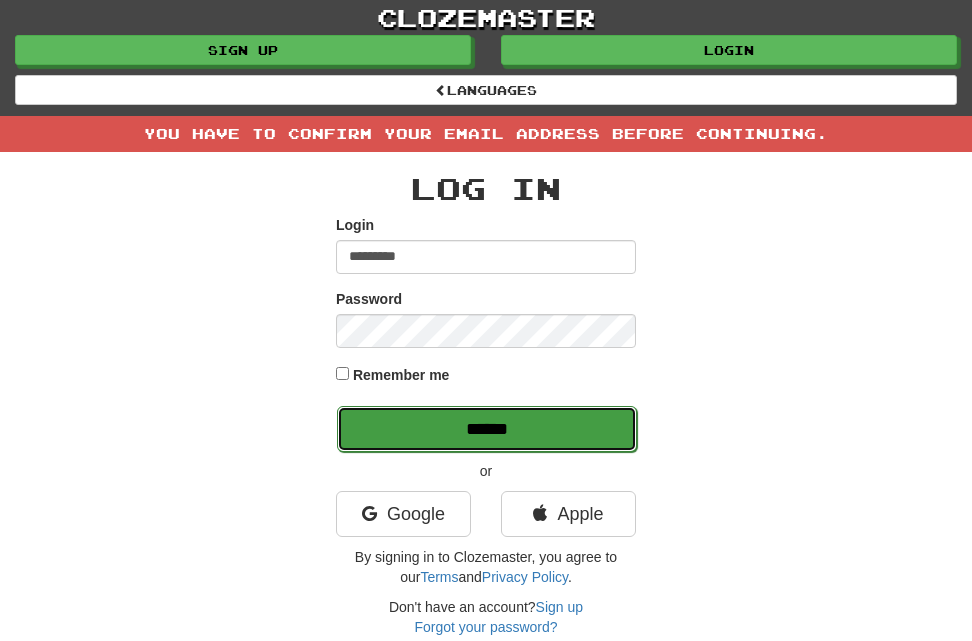 click on "******" at bounding box center (487, 429) 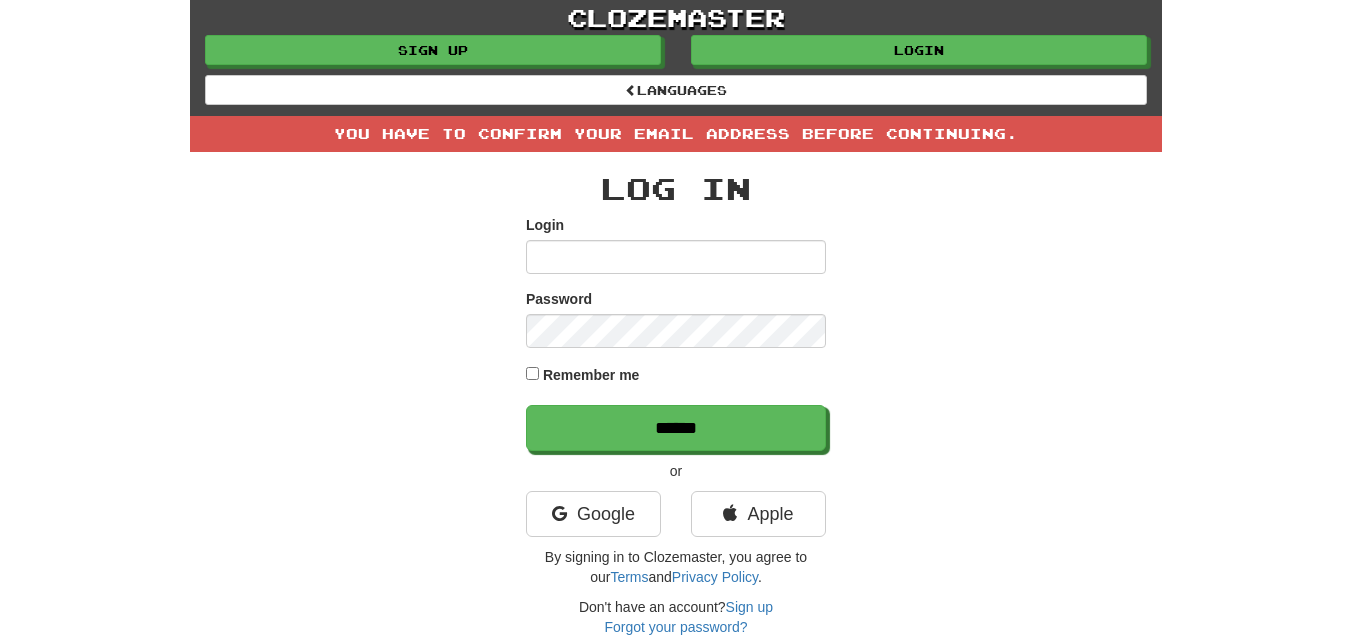 scroll, scrollTop: 0, scrollLeft: 0, axis: both 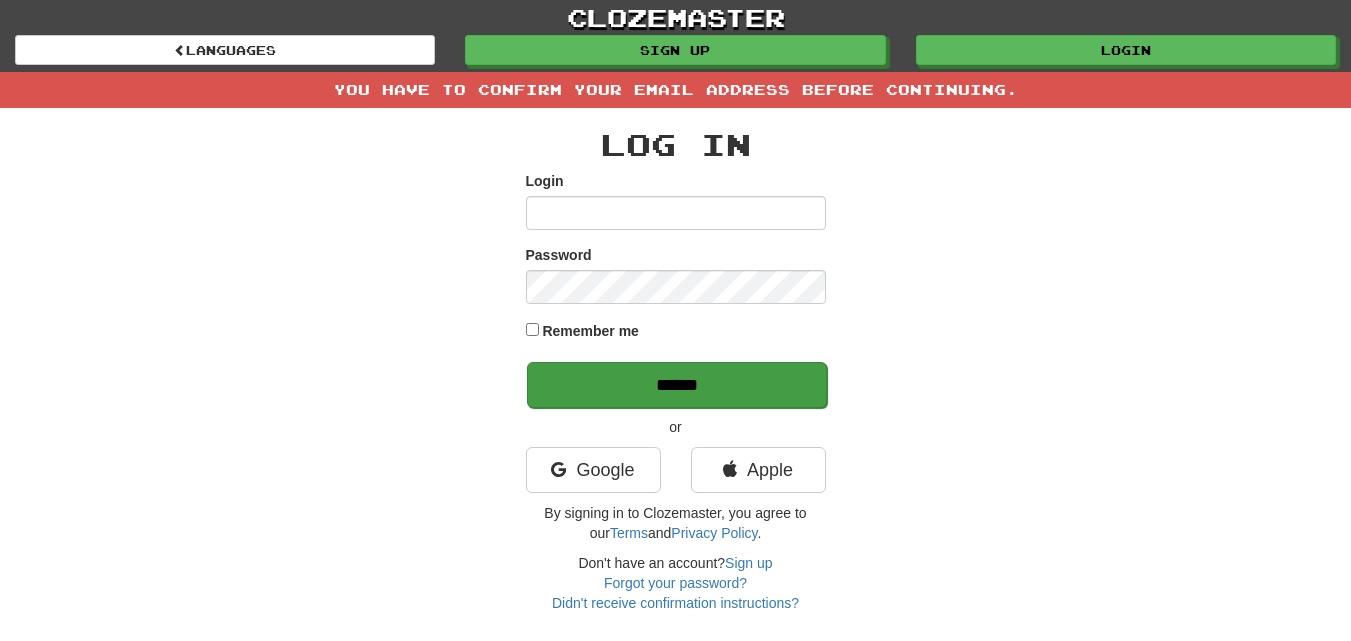 type on "*********" 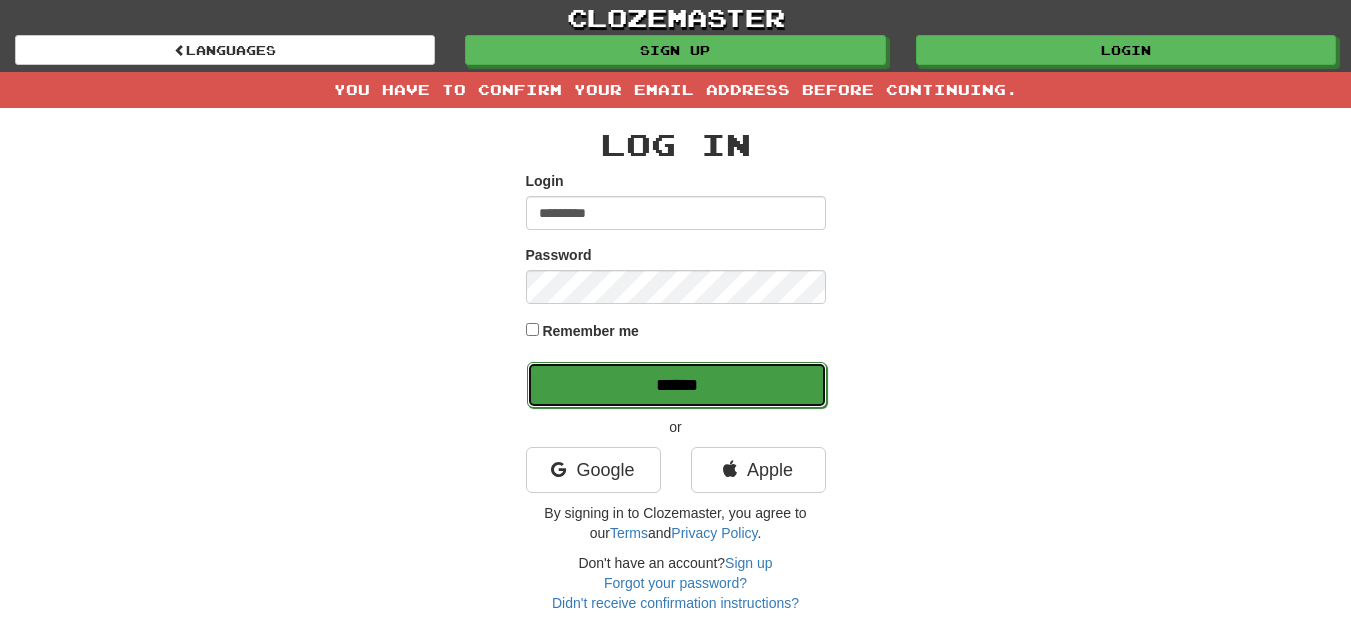 click on "******" at bounding box center (677, 385) 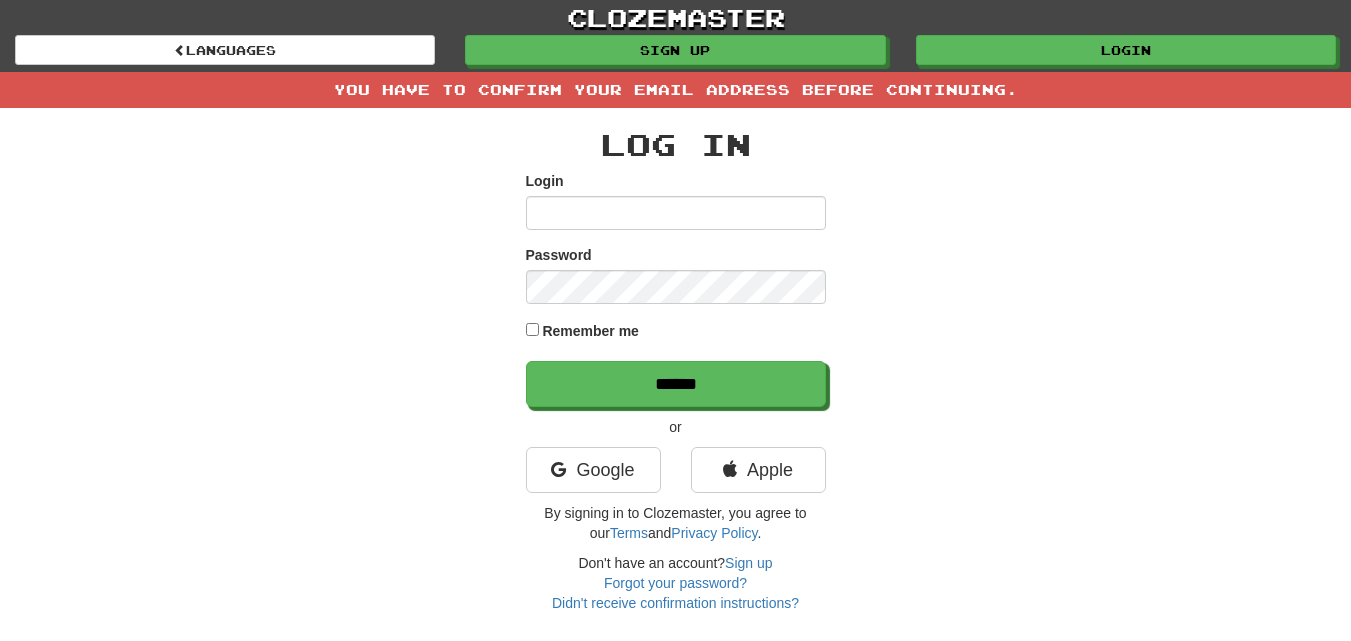 scroll, scrollTop: 0, scrollLeft: 0, axis: both 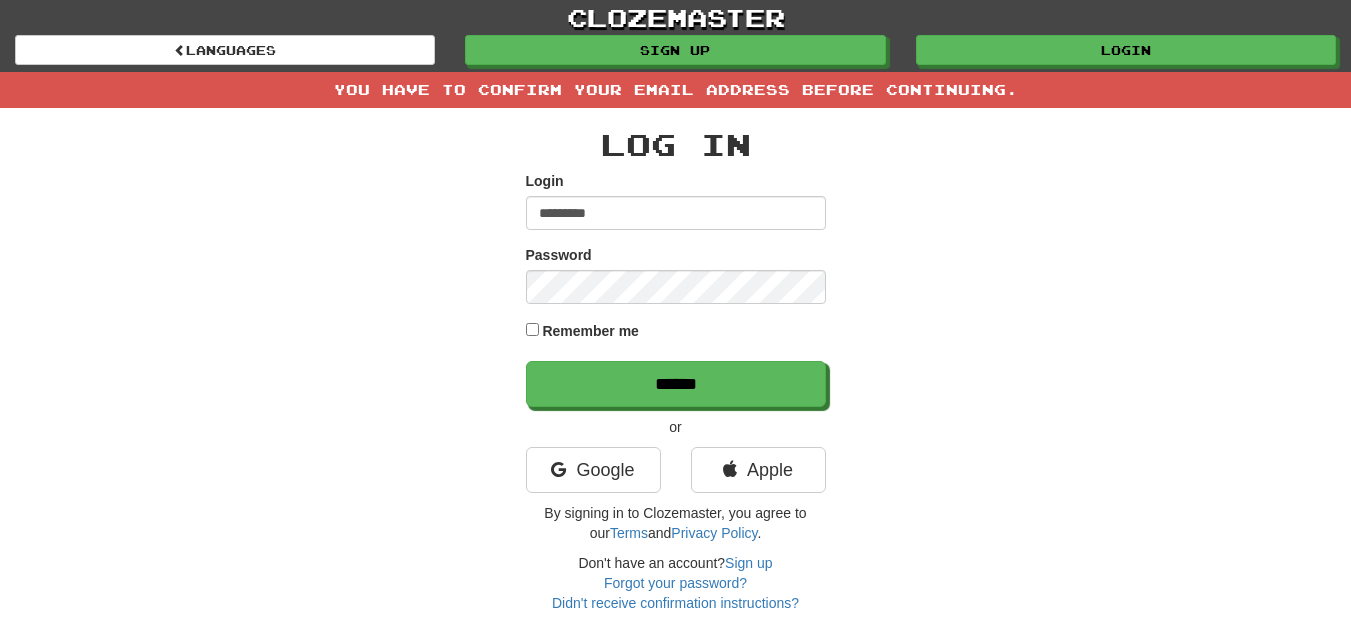 click on "Remember me" at bounding box center (676, 332) 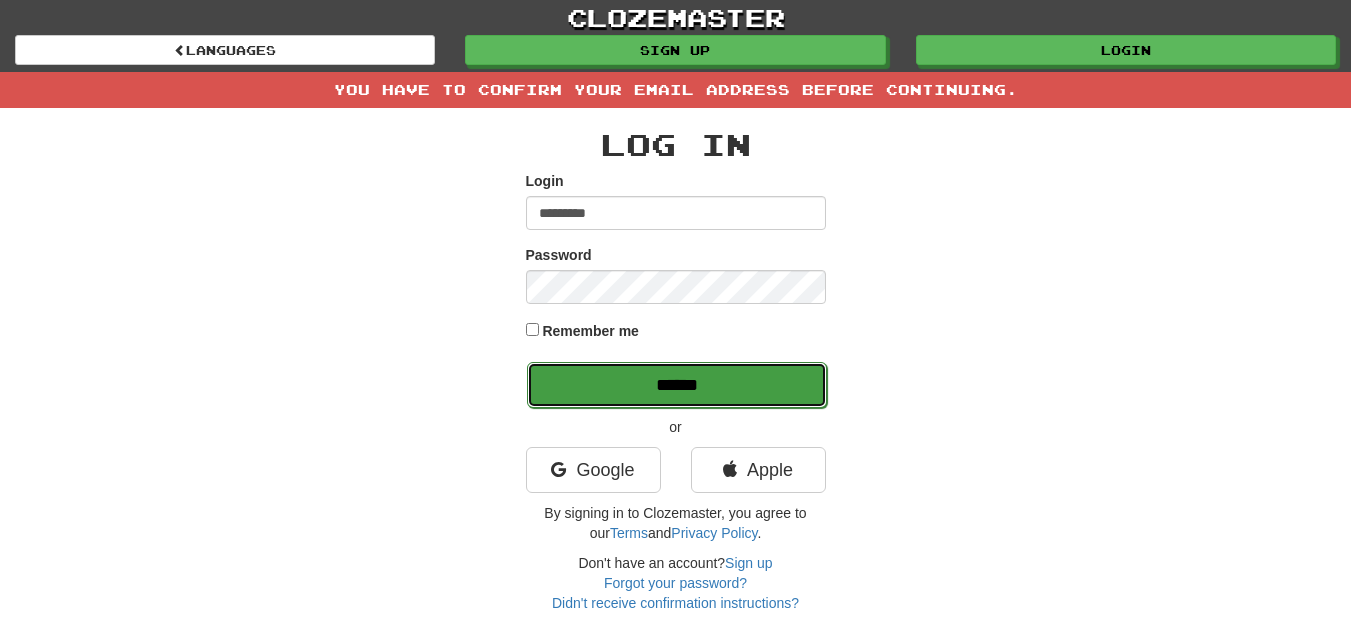 click on "******" at bounding box center [677, 385] 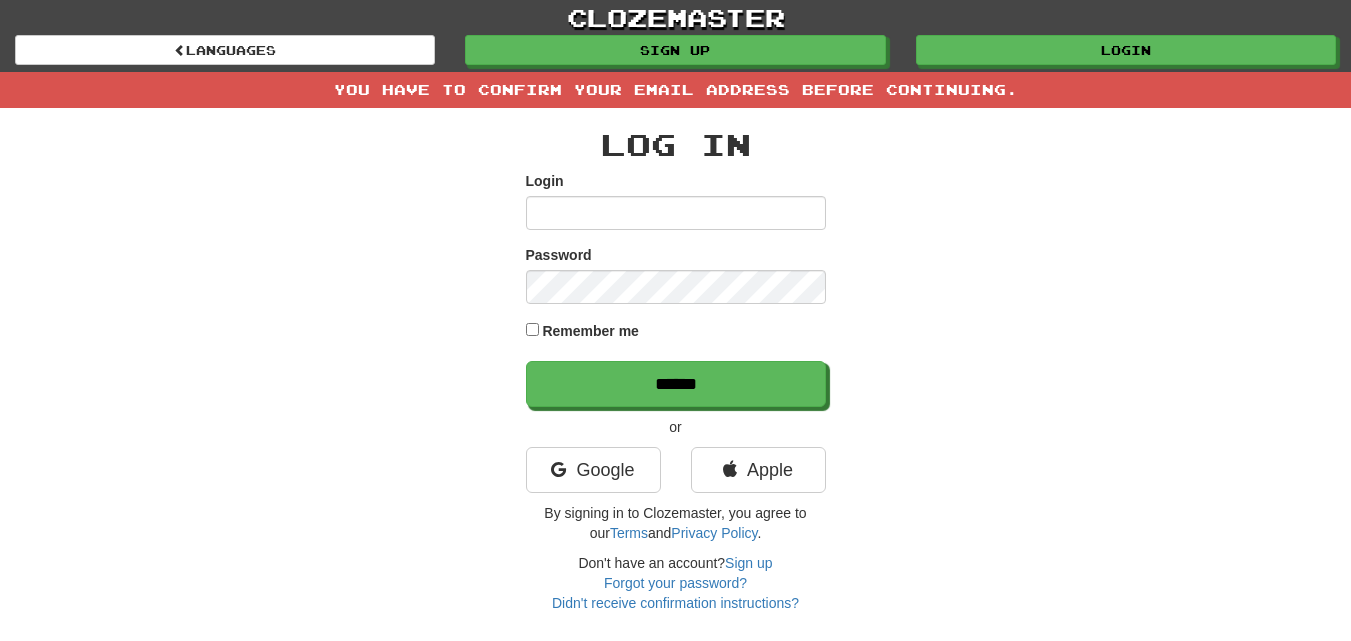 scroll, scrollTop: 0, scrollLeft: 0, axis: both 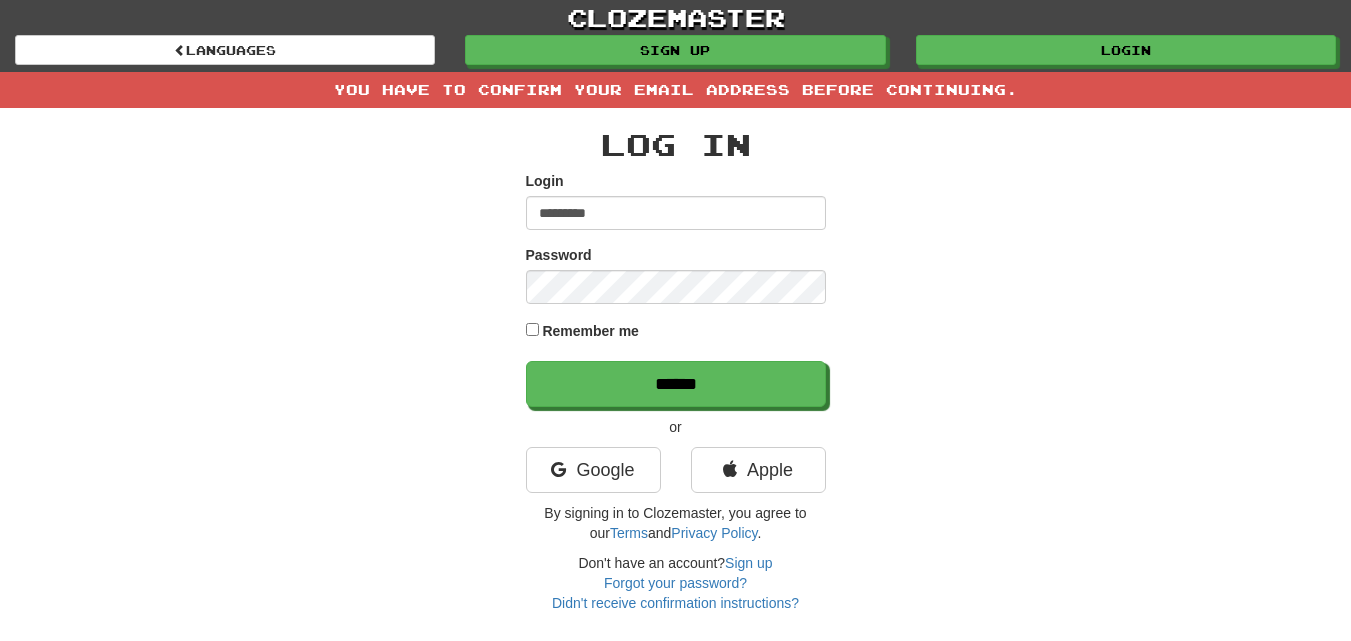 drag, startPoint x: 616, startPoint y: 217, endPoint x: 533, endPoint y: 215, distance: 83.02409 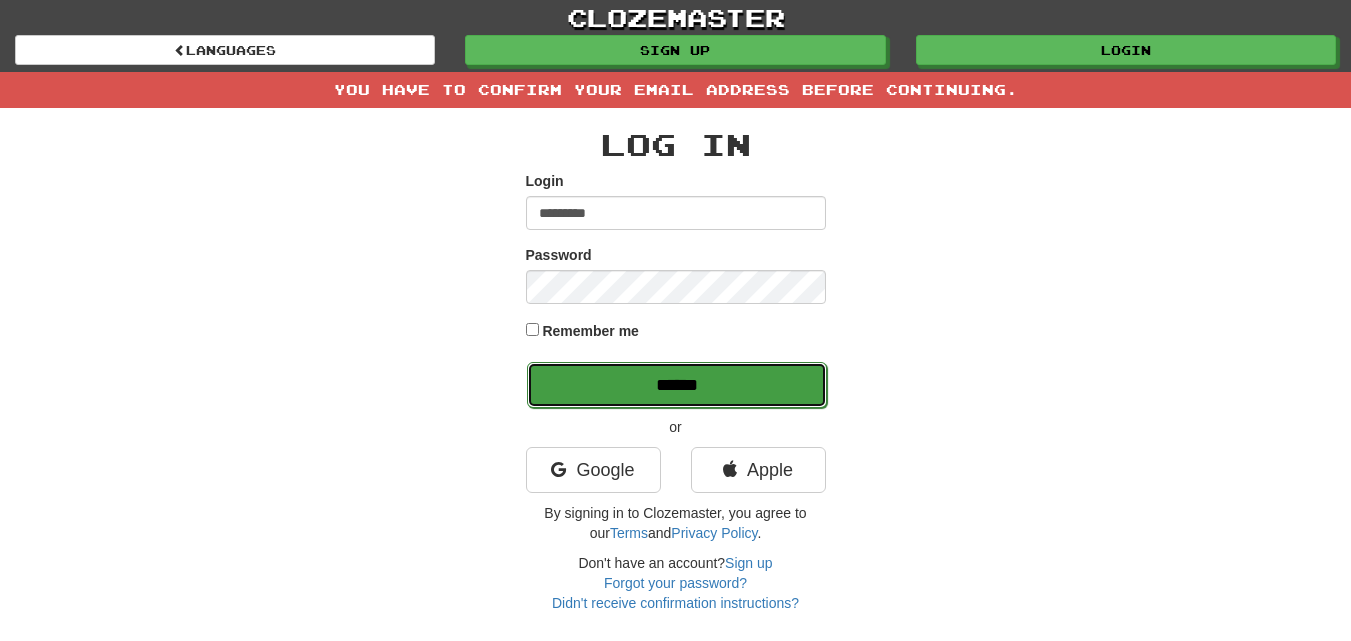 click on "******" at bounding box center (677, 385) 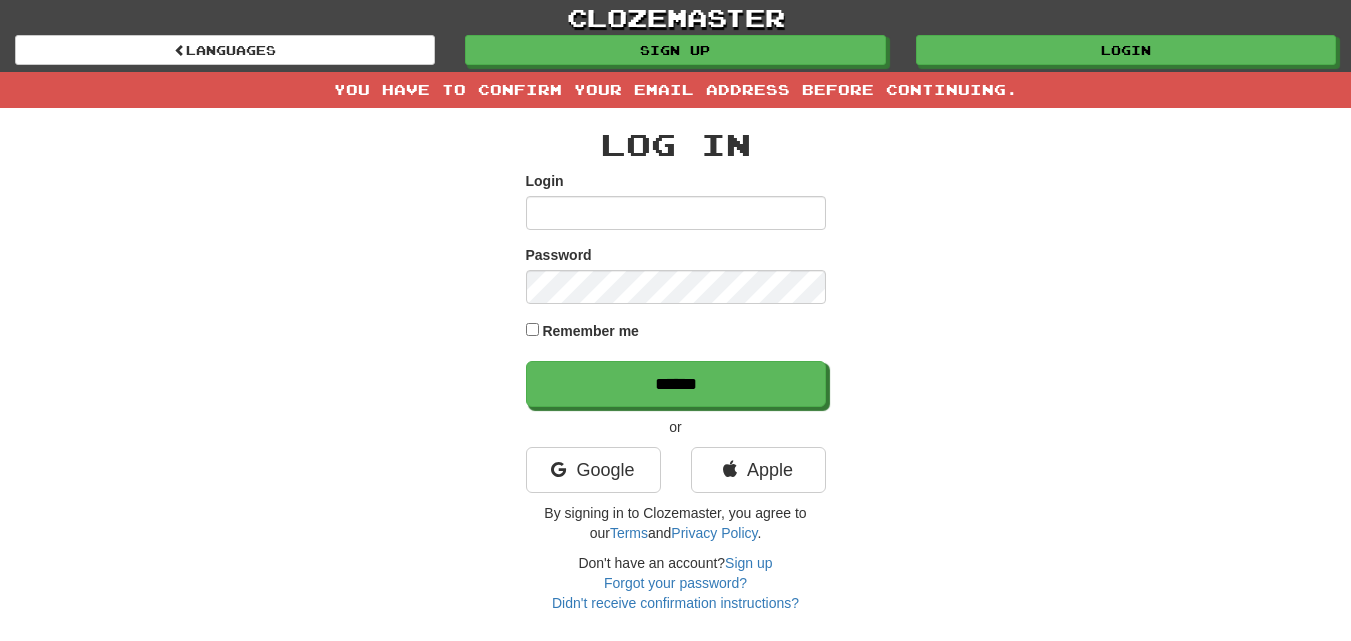 scroll, scrollTop: 0, scrollLeft: 0, axis: both 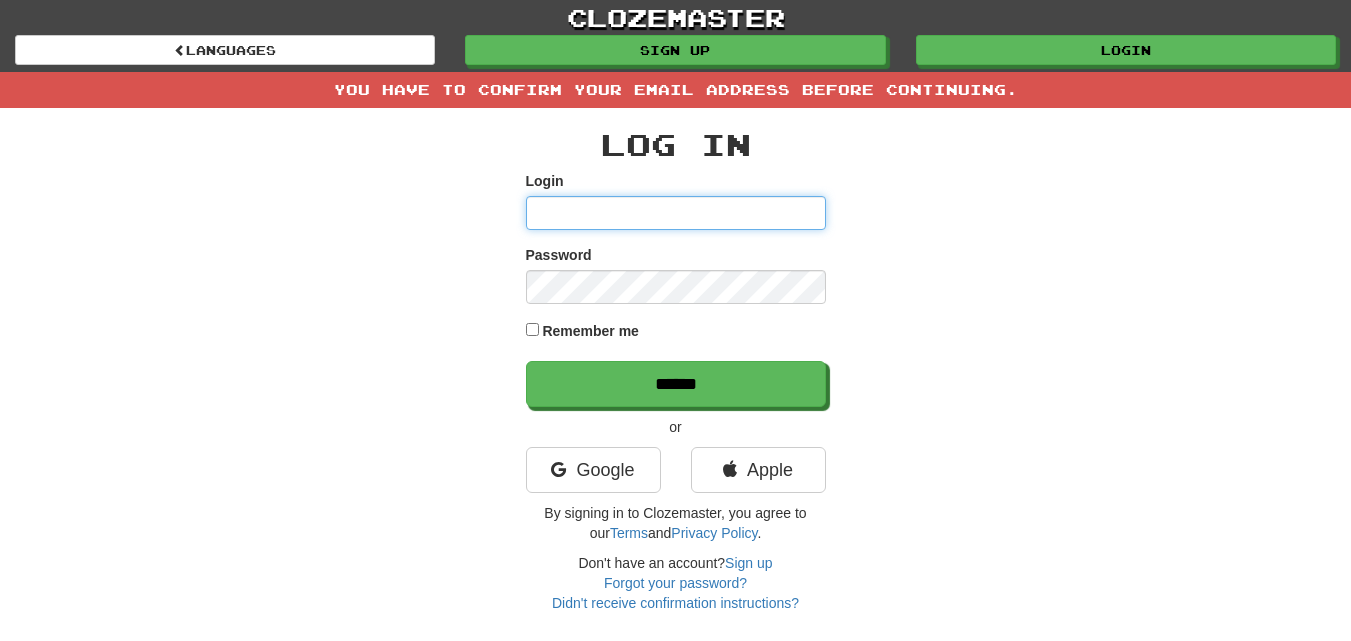 type on "*********" 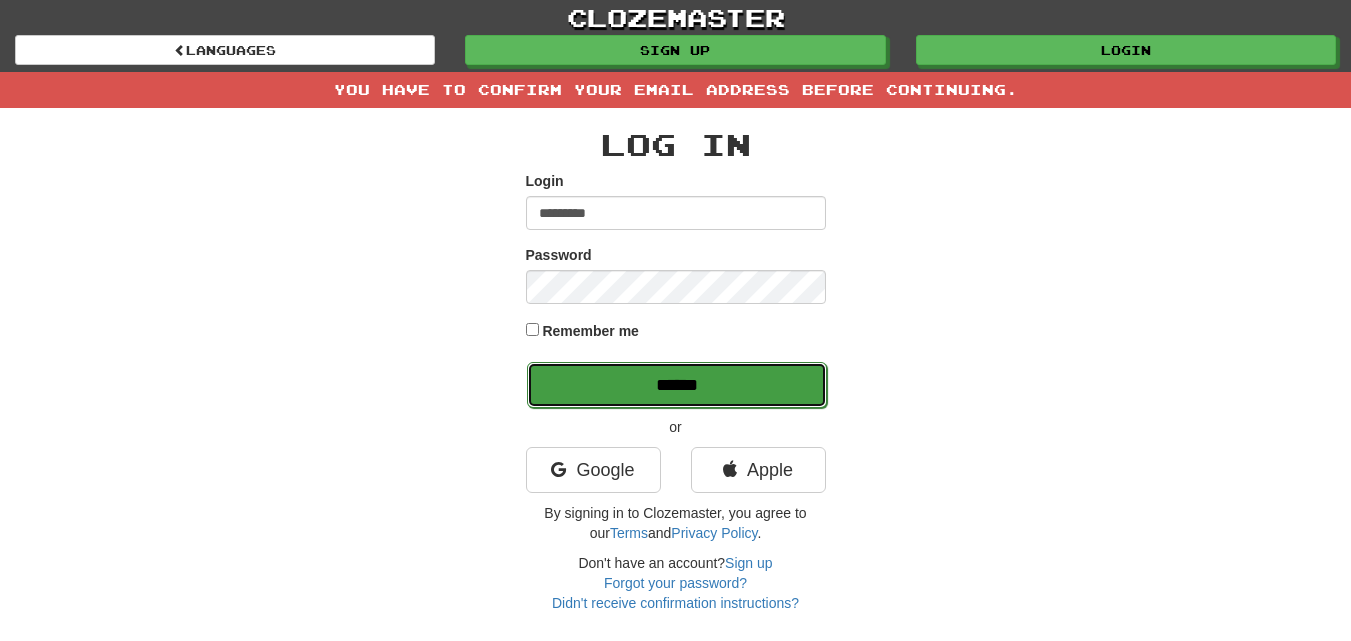 click on "******" at bounding box center [677, 385] 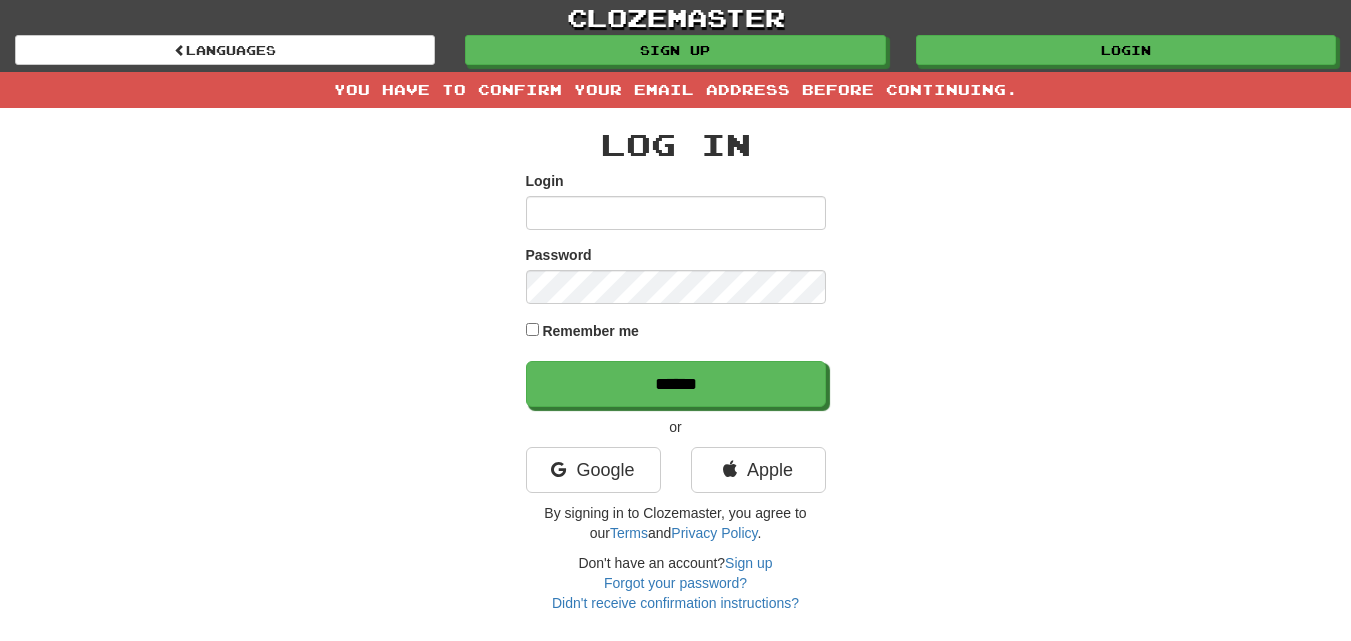 scroll, scrollTop: 0, scrollLeft: 0, axis: both 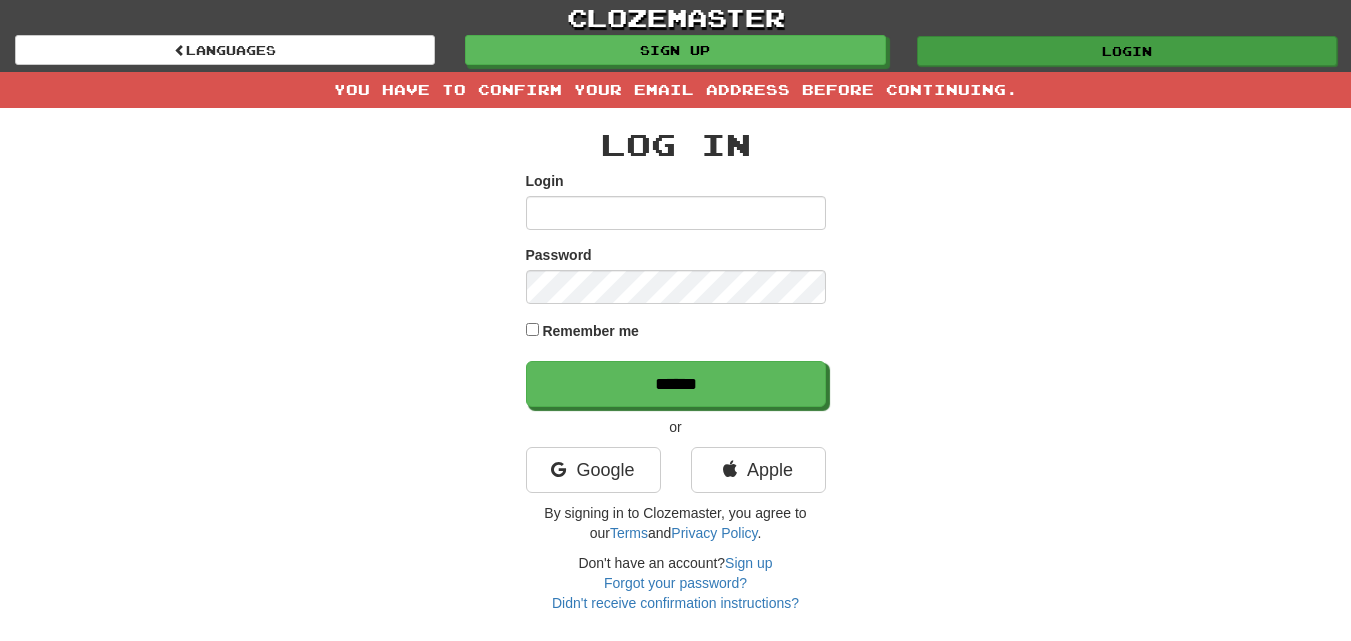 type on "*********" 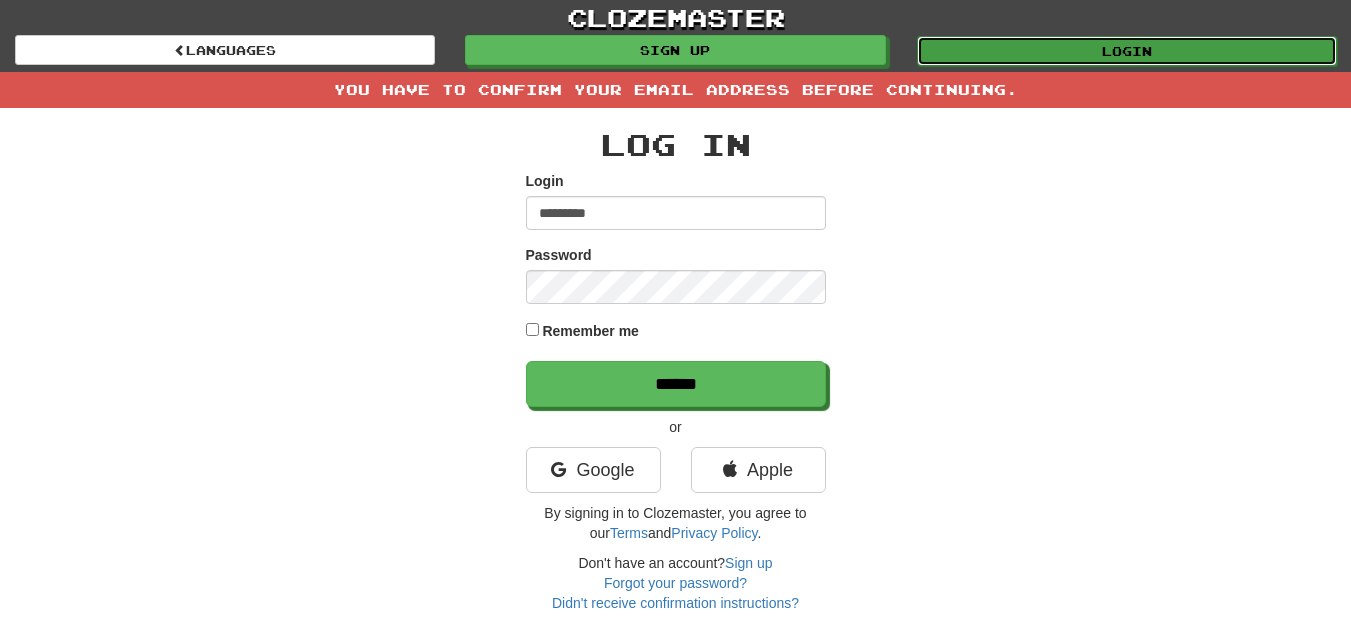click on "Login" at bounding box center (1127, 51) 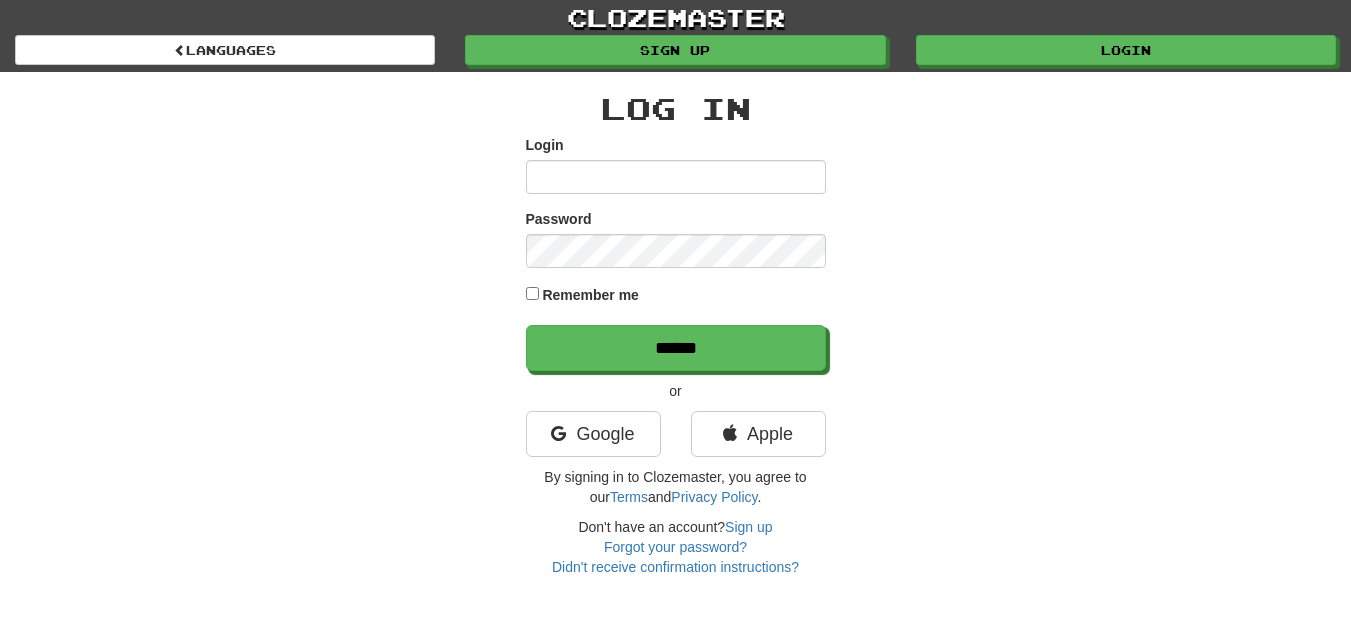scroll, scrollTop: 0, scrollLeft: 0, axis: both 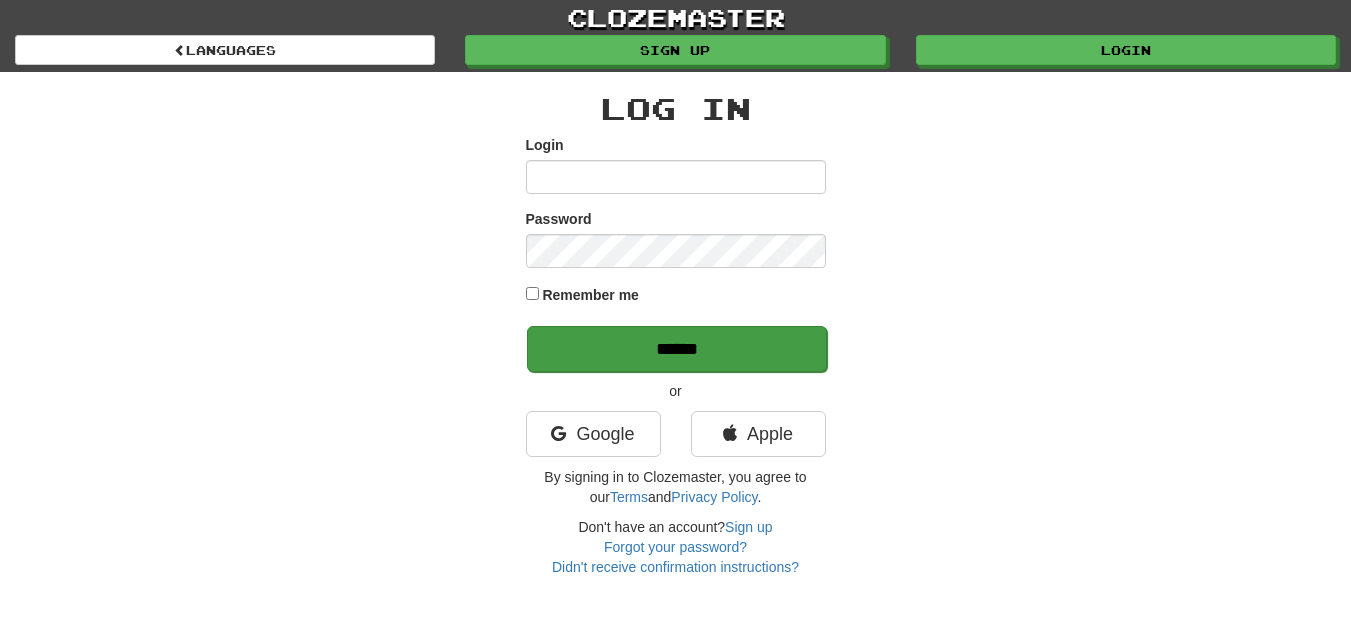 type on "*********" 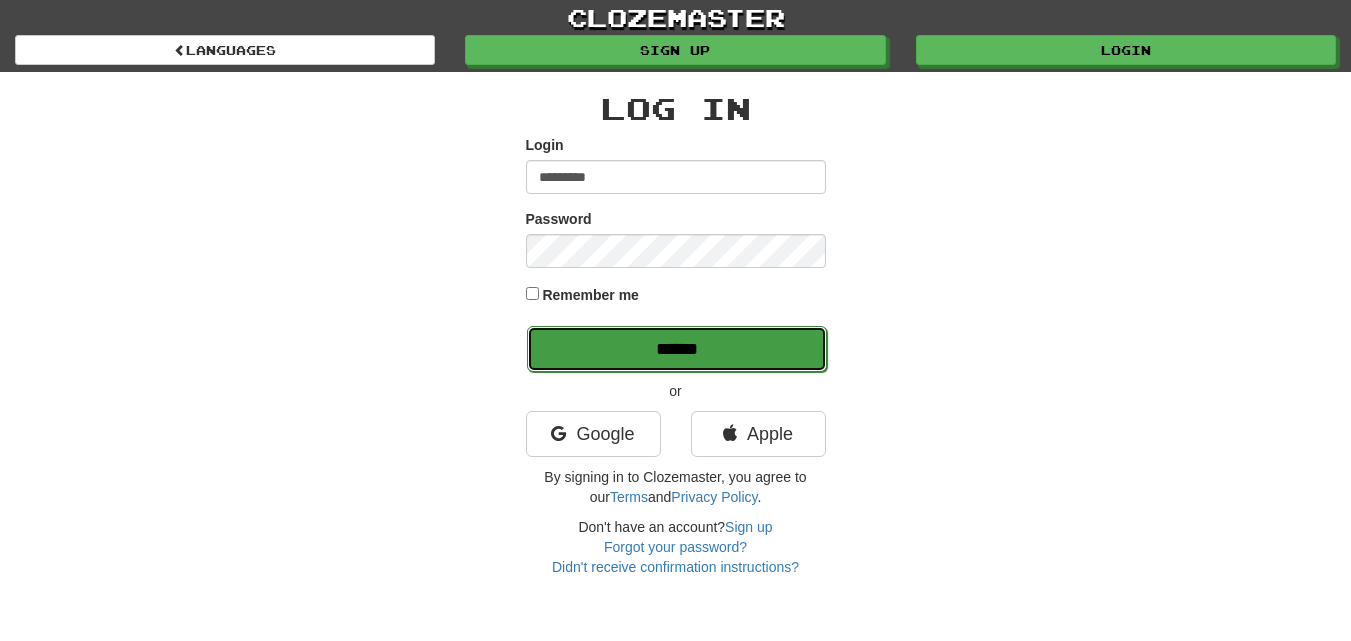 click on "******" at bounding box center (677, 349) 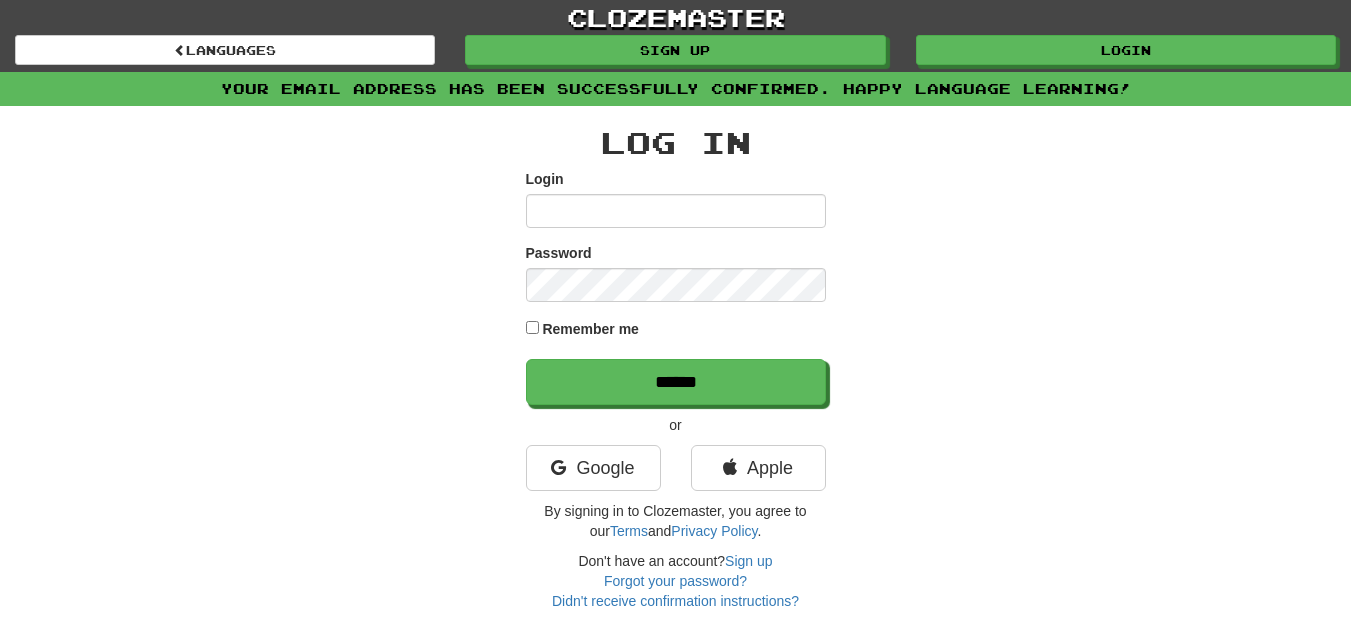 scroll, scrollTop: 0, scrollLeft: 0, axis: both 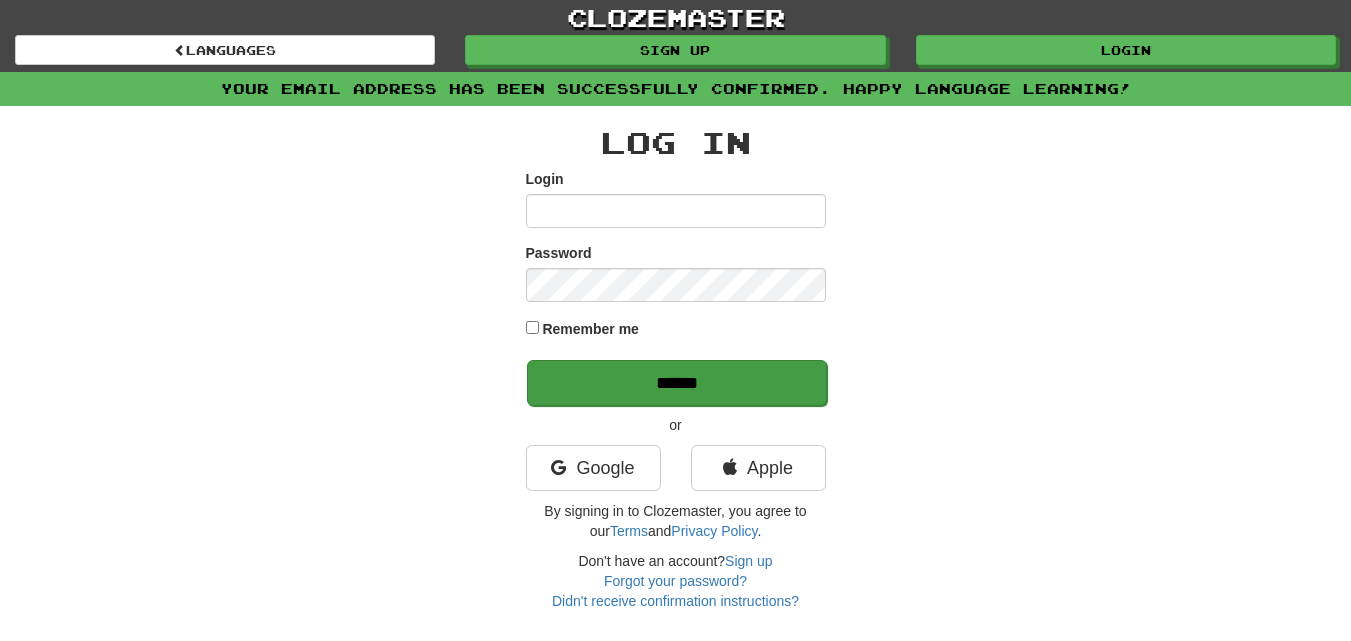 type on "*********" 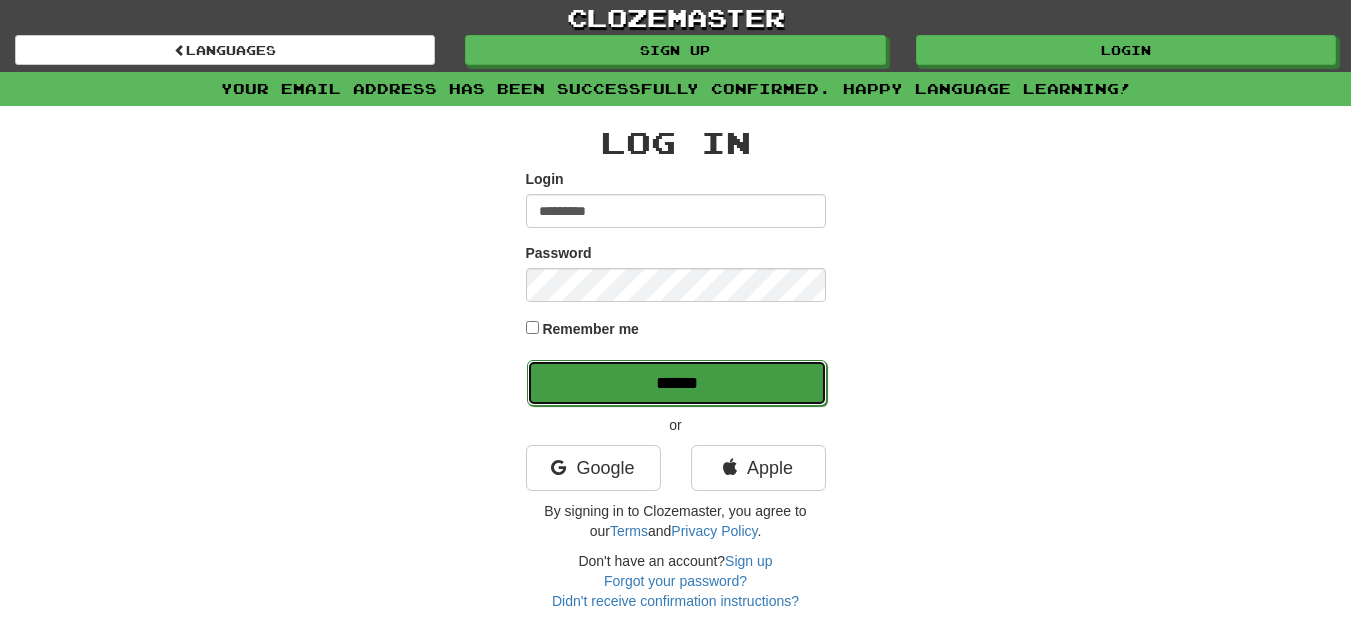 click on "******" at bounding box center (677, 383) 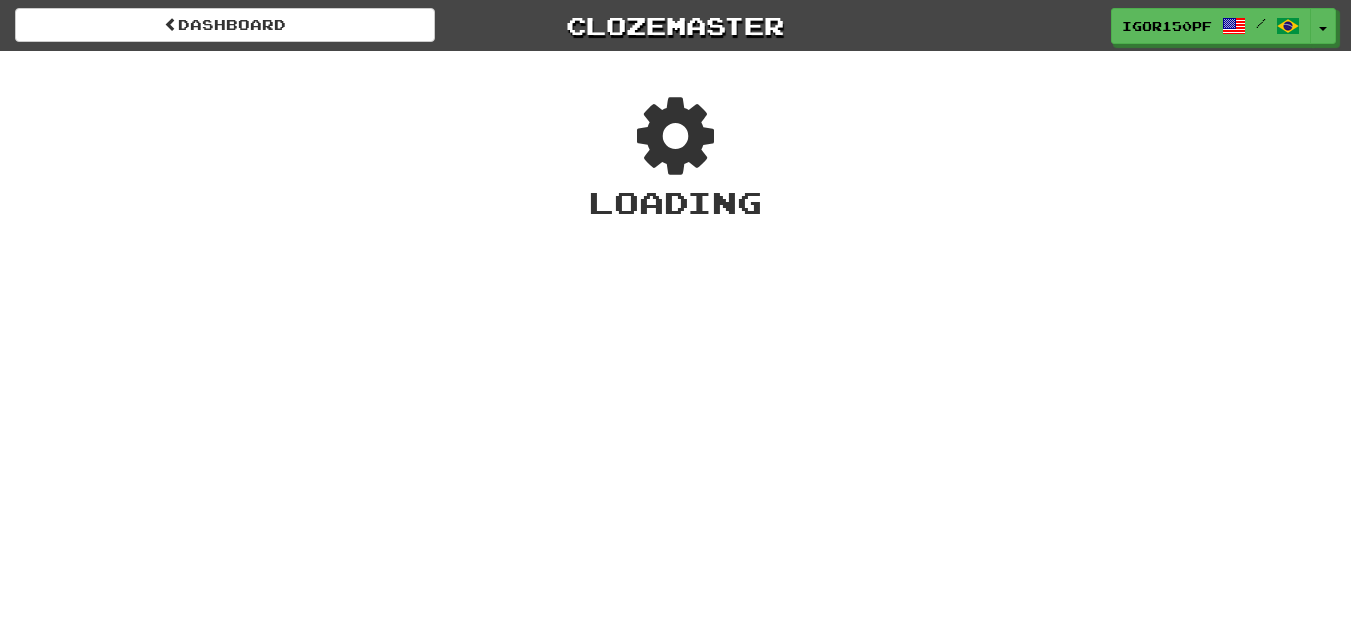 scroll, scrollTop: 0, scrollLeft: 0, axis: both 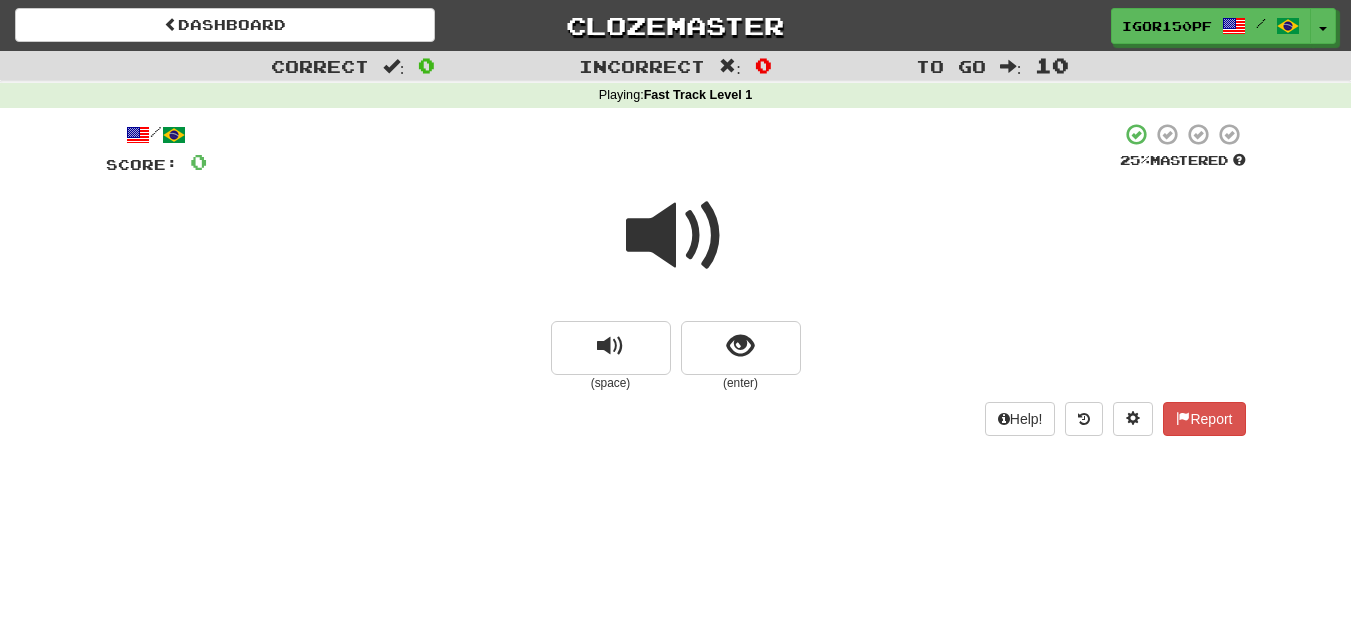 click at bounding box center [676, 236] 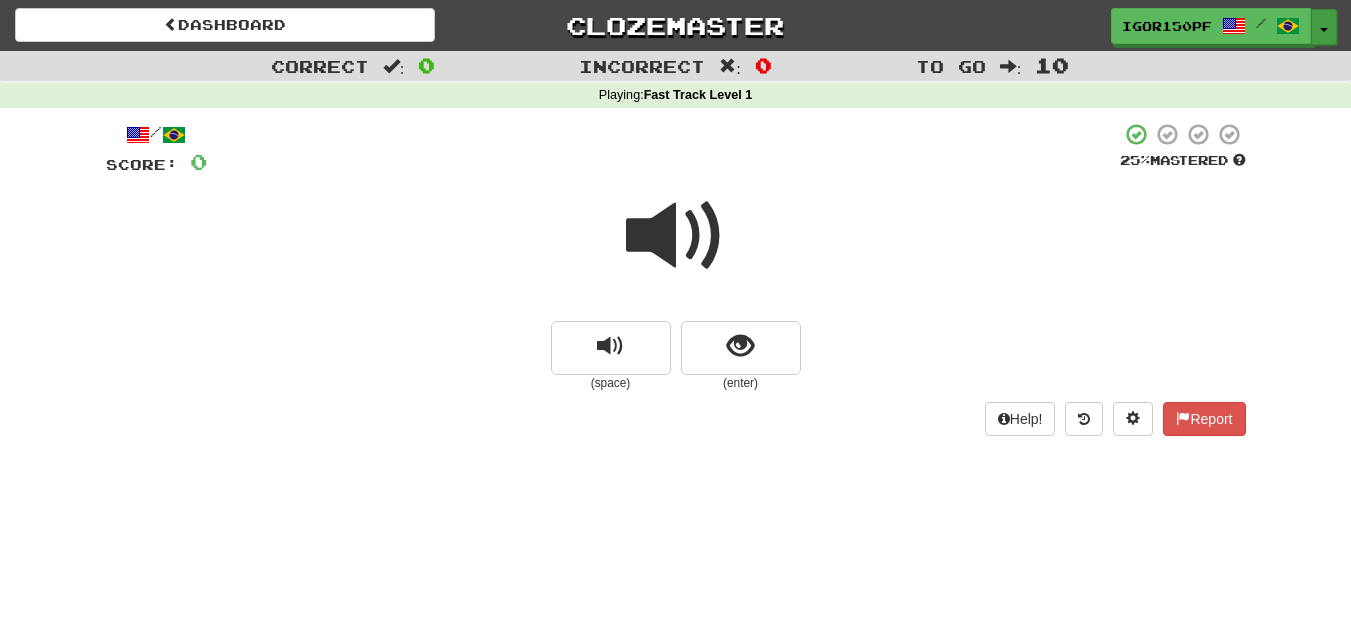 click on "Toggle Dropdown" at bounding box center [1324, 27] 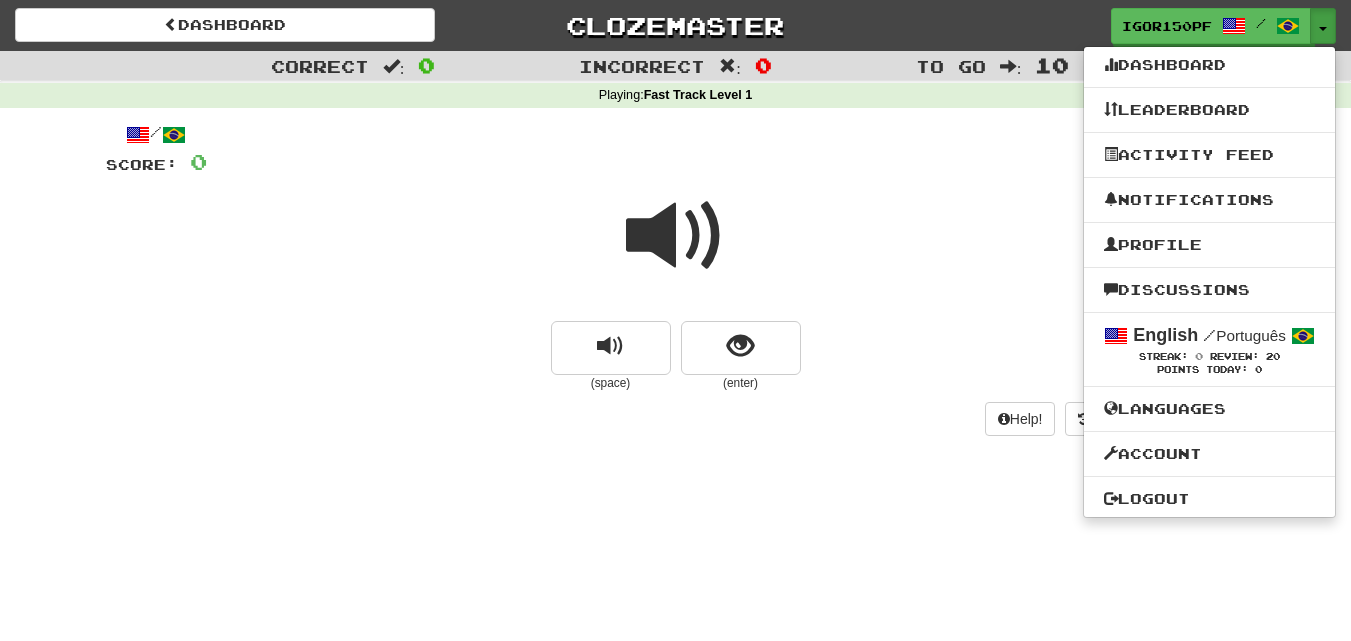 click at bounding box center [663, 149] 